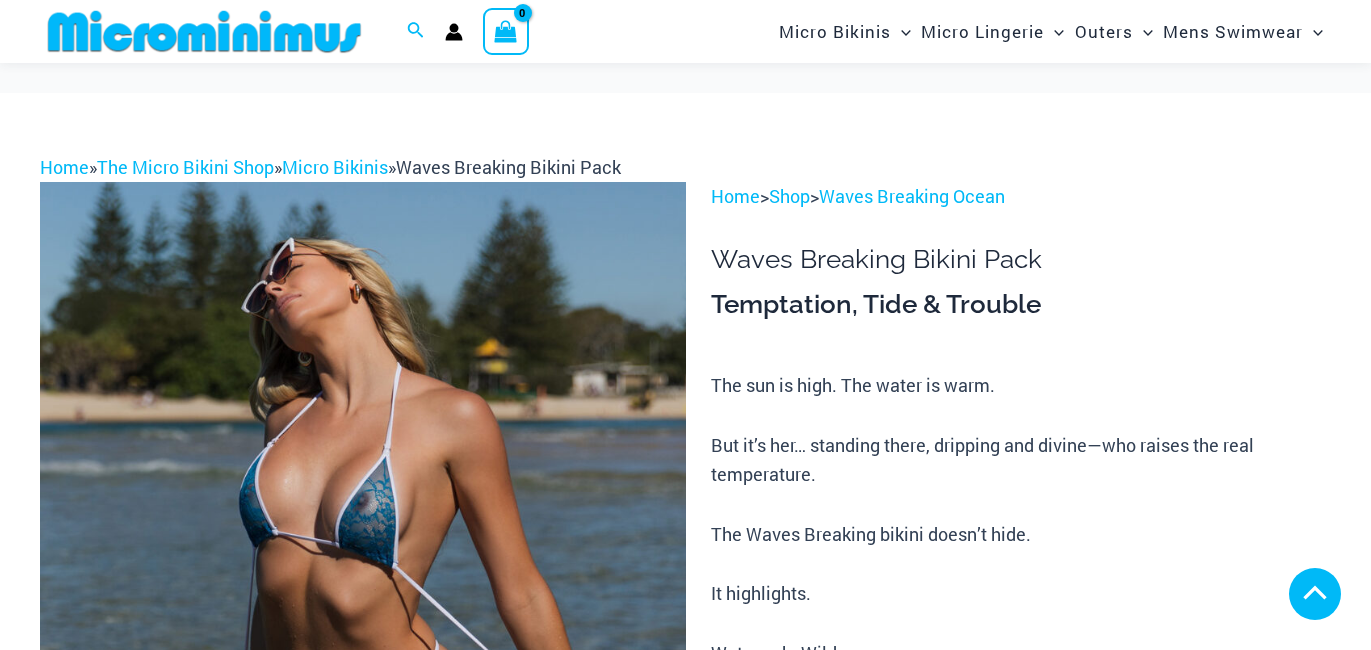 scroll, scrollTop: 495, scrollLeft: 0, axis: vertical 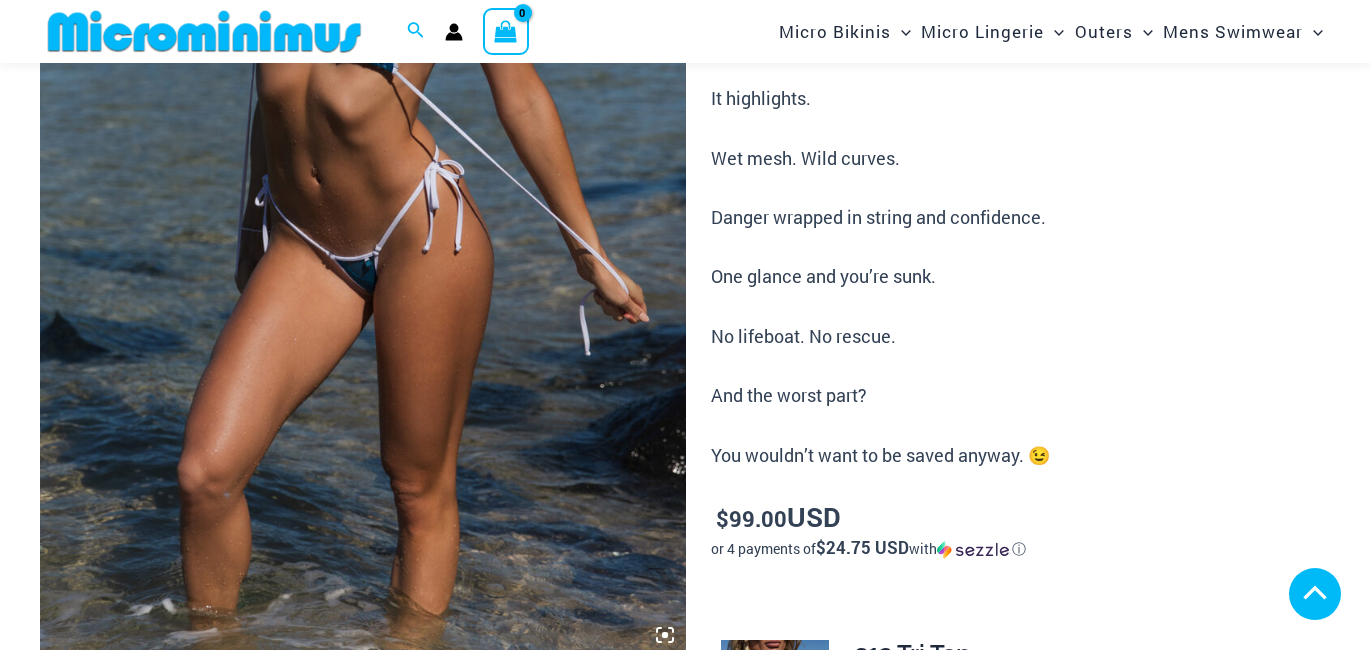 click at bounding box center (141, 827) 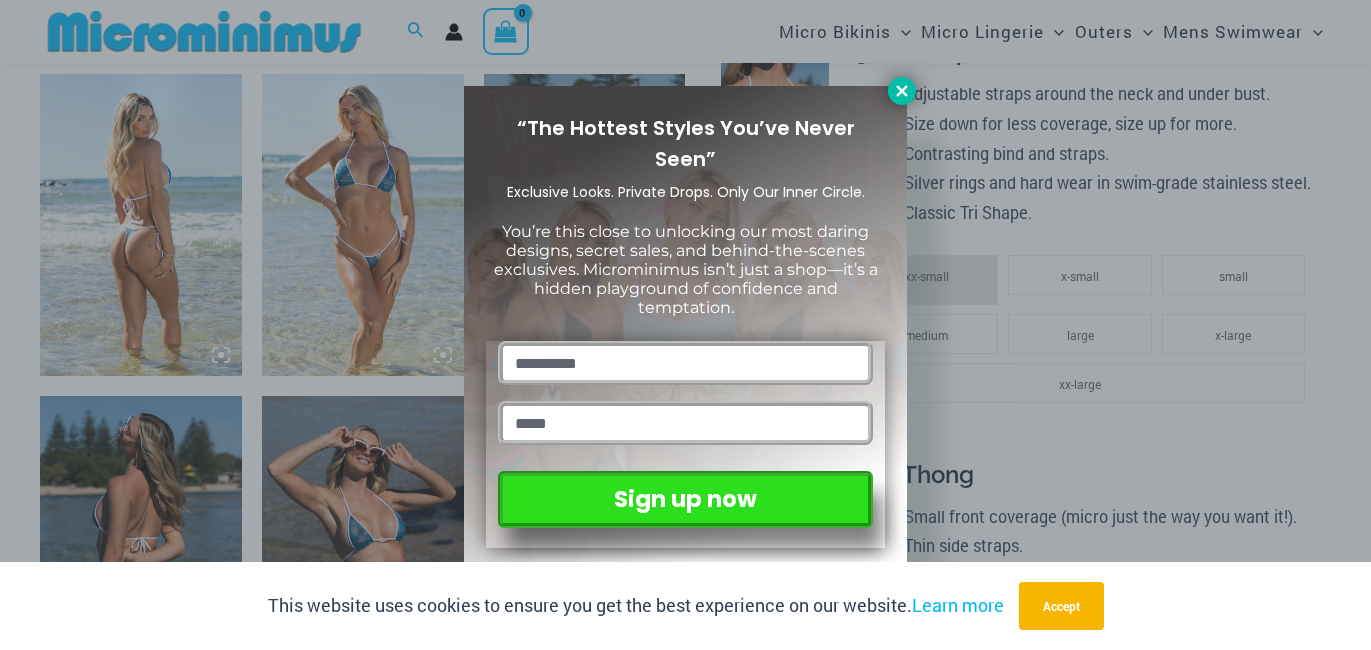 click 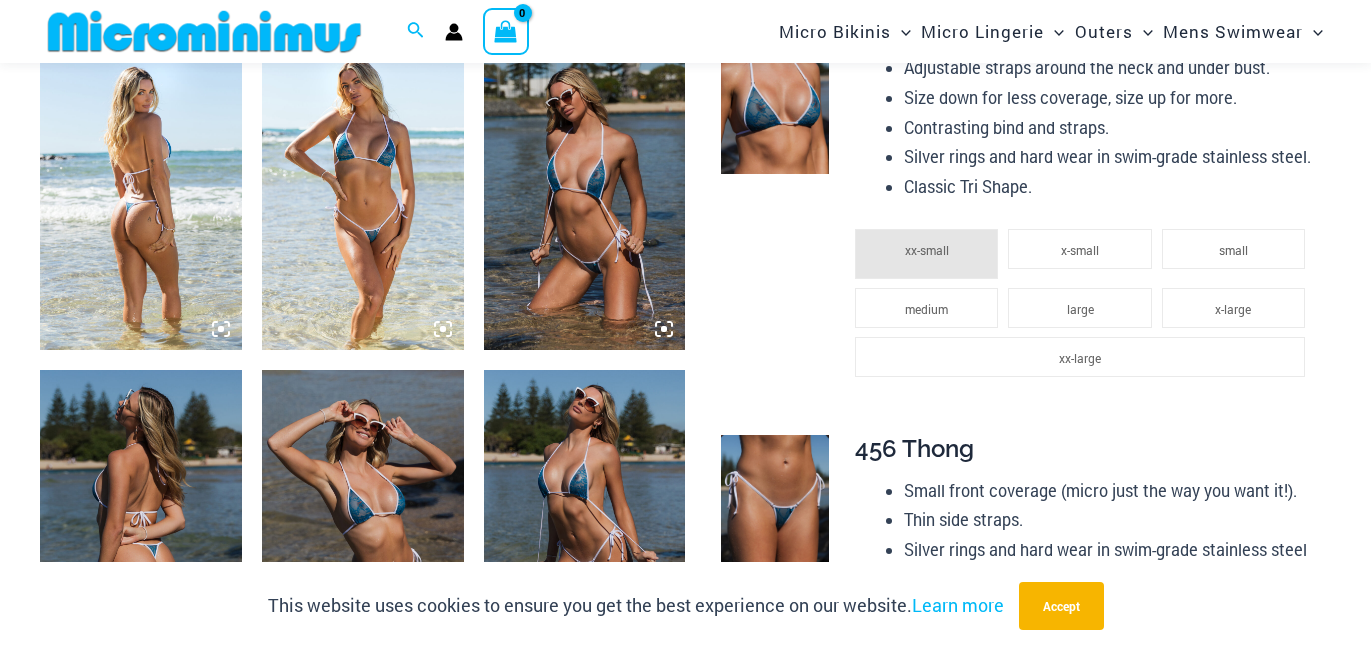 scroll, scrollTop: 1106, scrollLeft: 0, axis: vertical 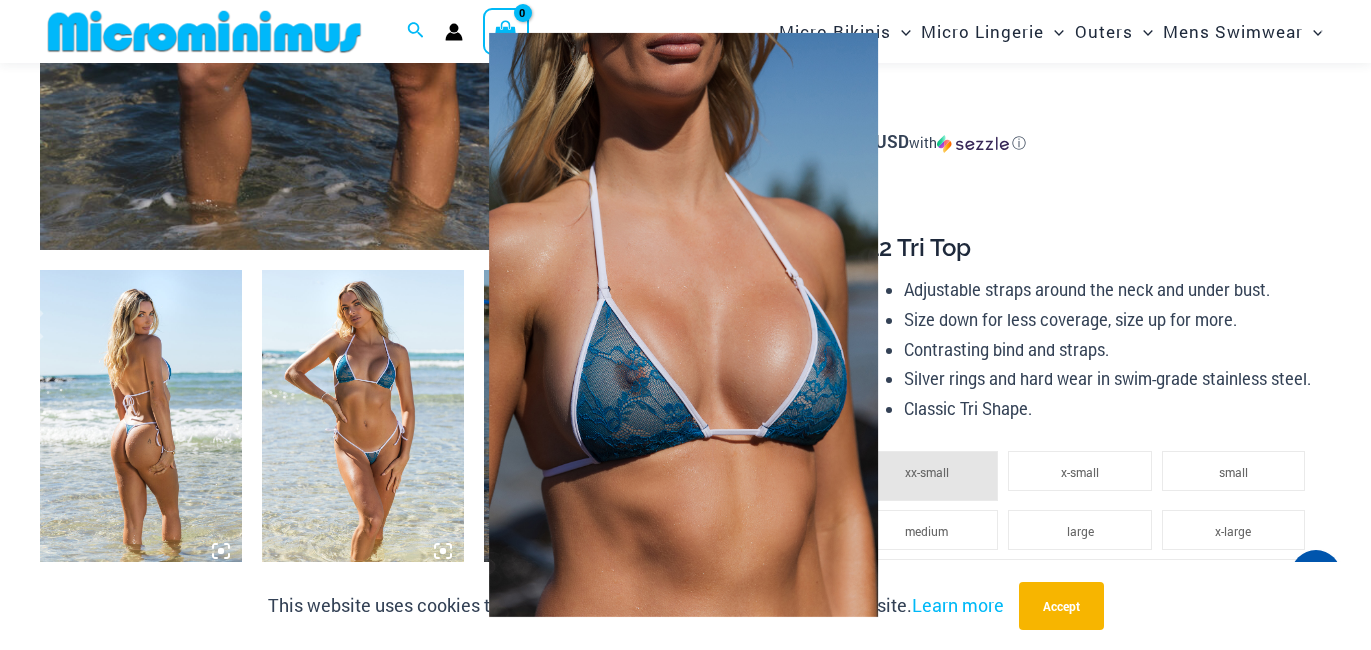 click at bounding box center [685, 325] 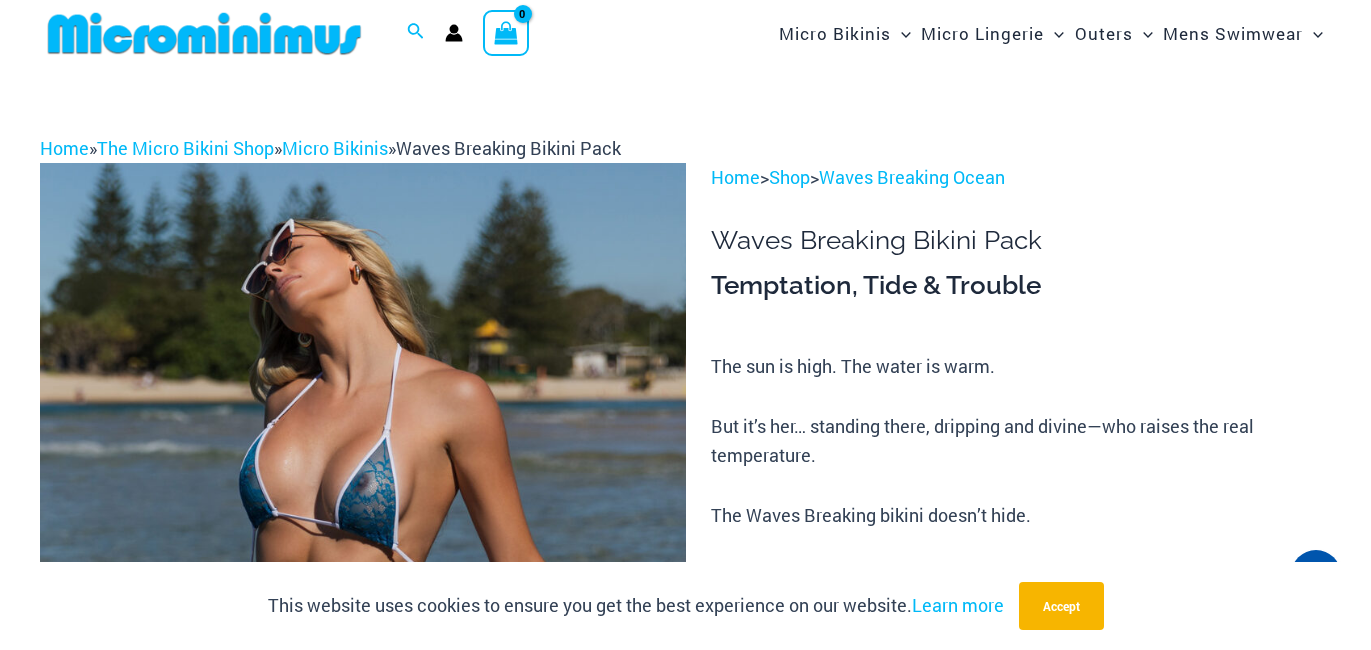 scroll, scrollTop: 0, scrollLeft: 0, axis: both 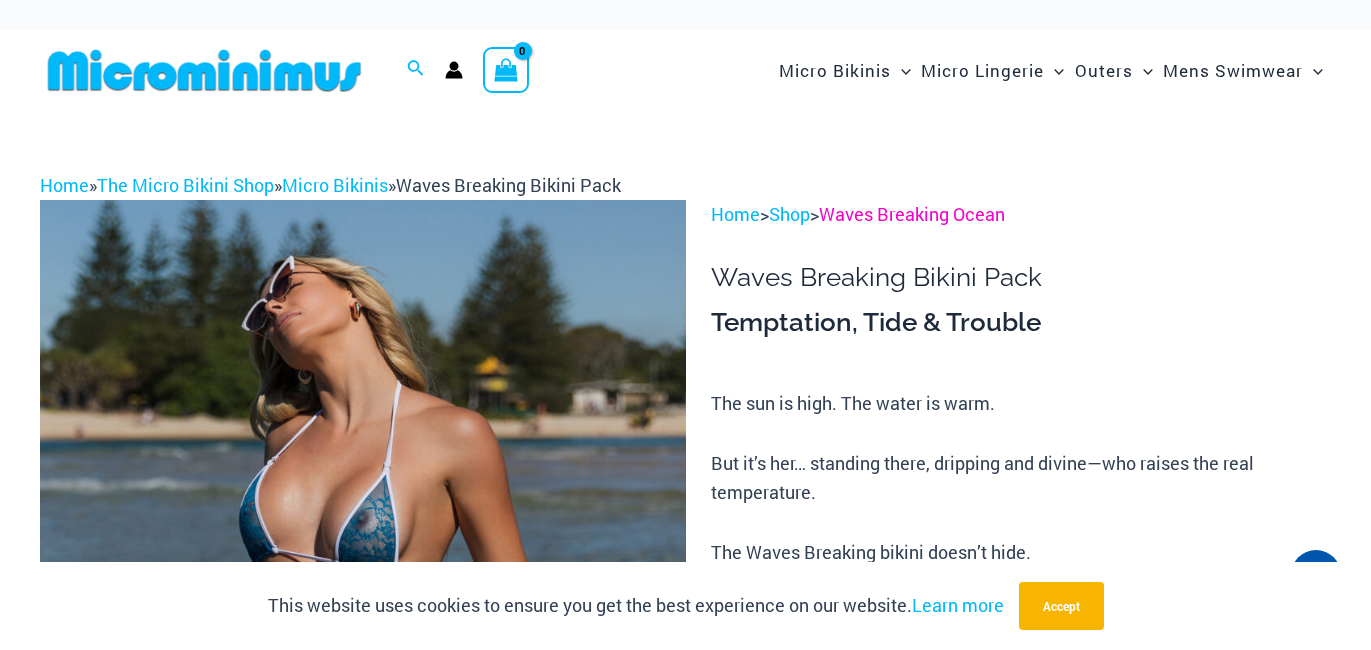 click on "Waves Breaking Ocean" at bounding box center [912, 214] 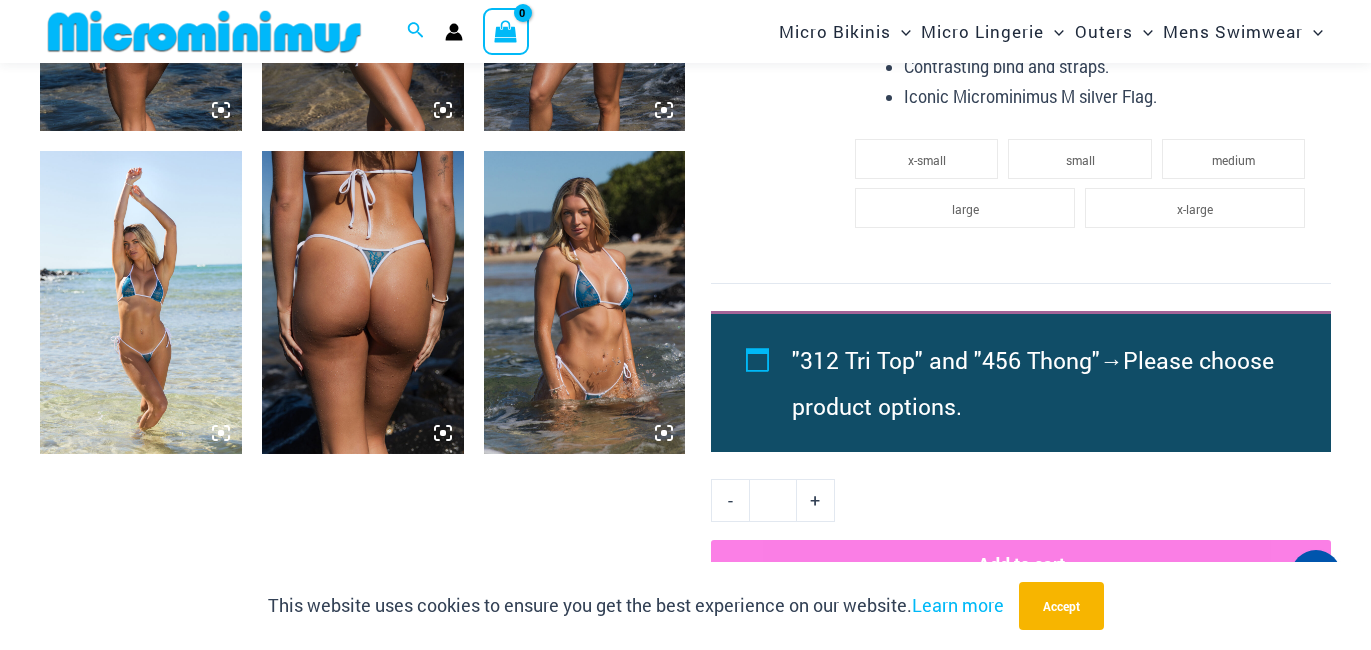 scroll, scrollTop: 1760, scrollLeft: 0, axis: vertical 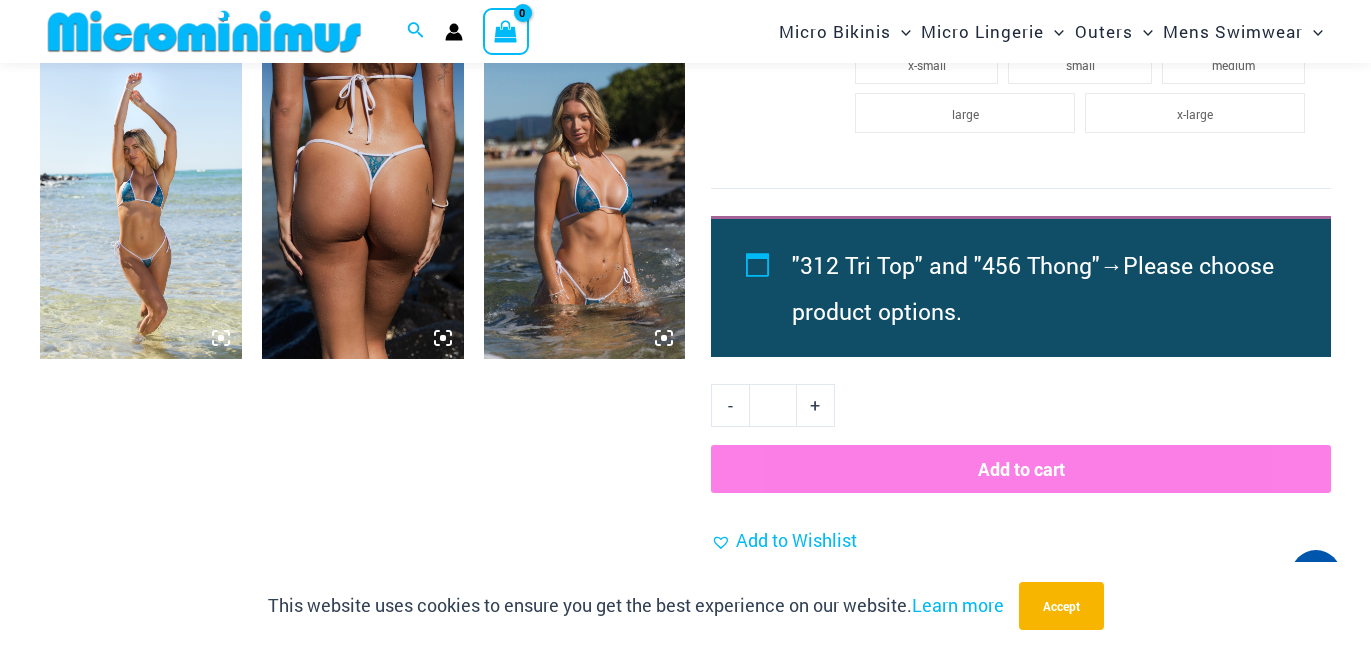 click on "+" at bounding box center [816, 405] 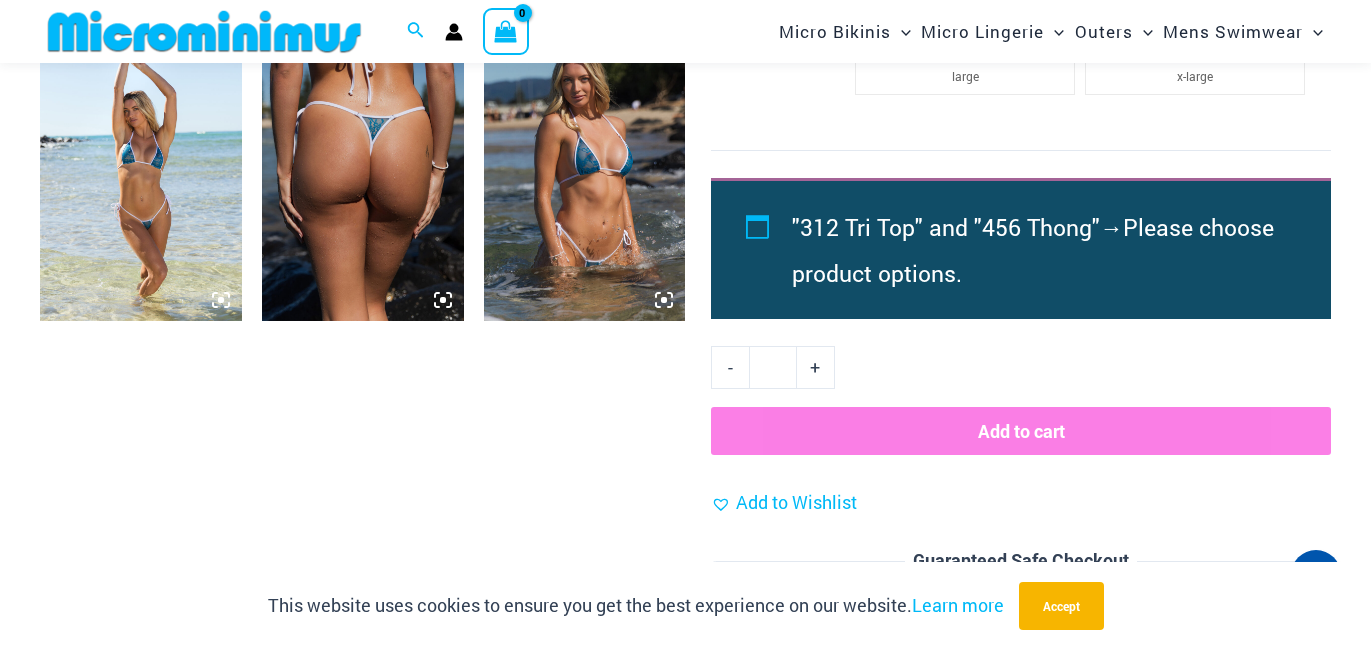 scroll, scrollTop: 1834, scrollLeft: 0, axis: vertical 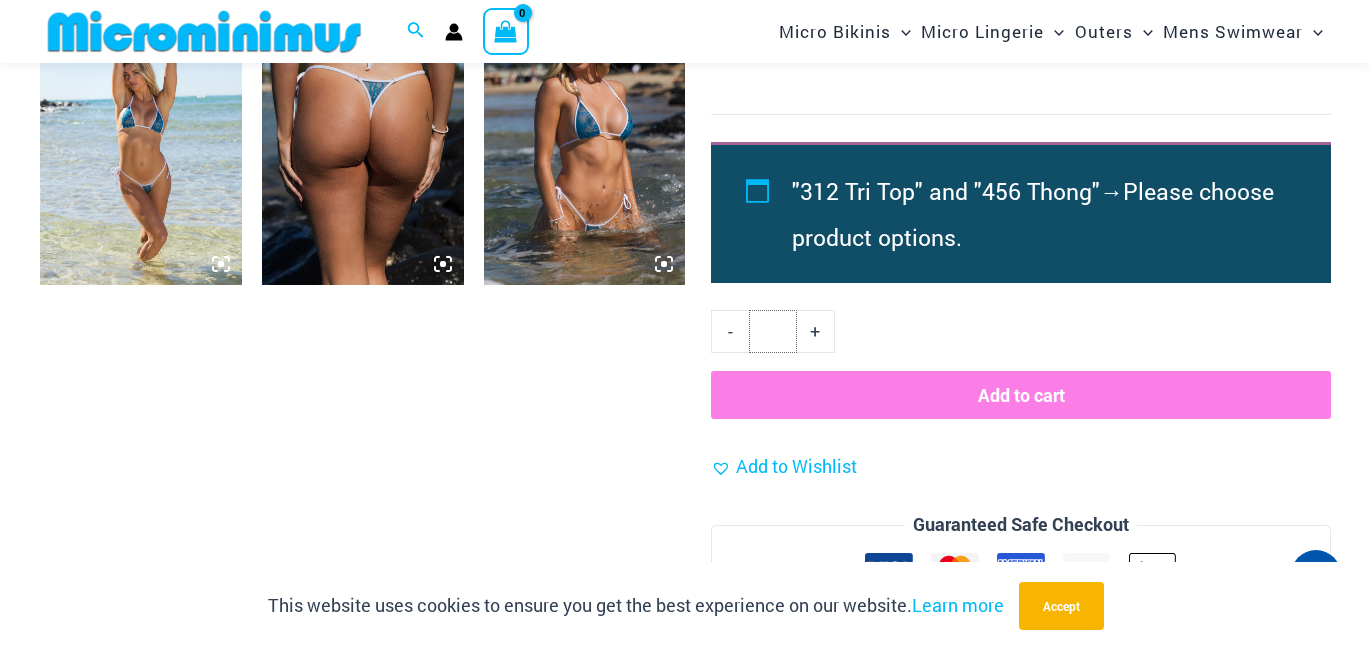 click on "*" at bounding box center (772, 331) 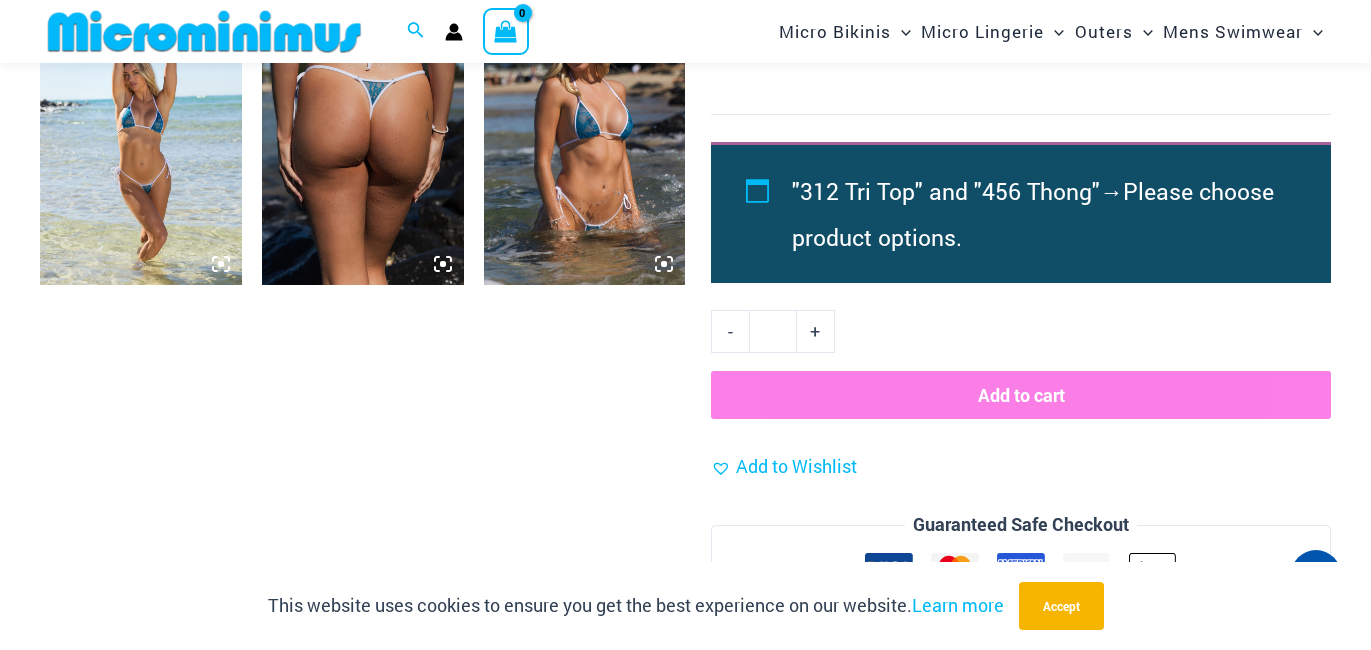 click on "+" at bounding box center (816, 331) 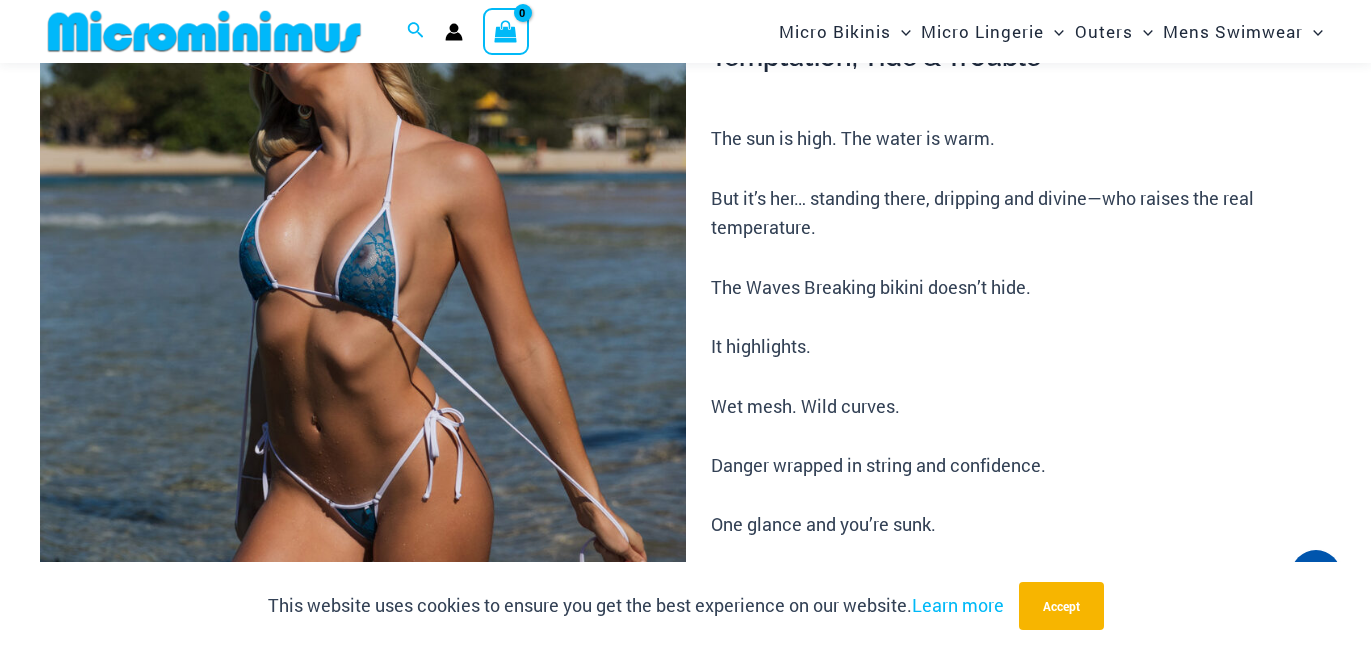 scroll, scrollTop: 69, scrollLeft: 0, axis: vertical 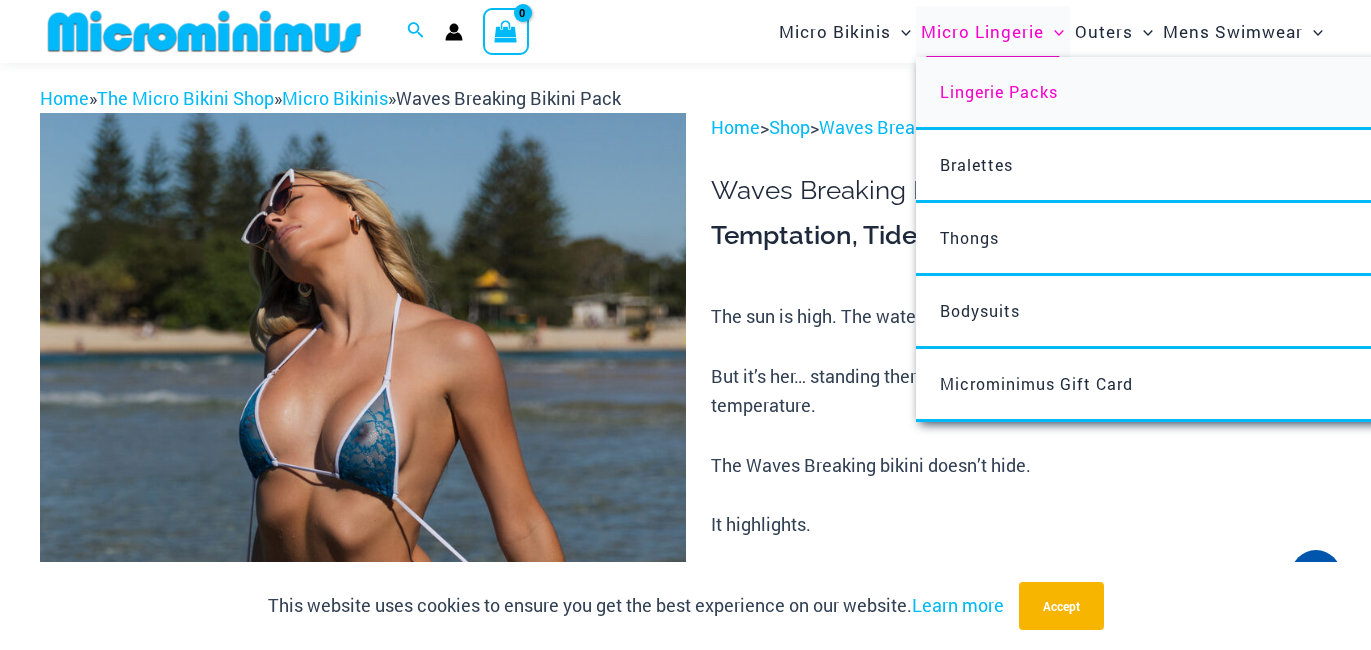 click on "Lingerie Packs" at bounding box center (999, 91) 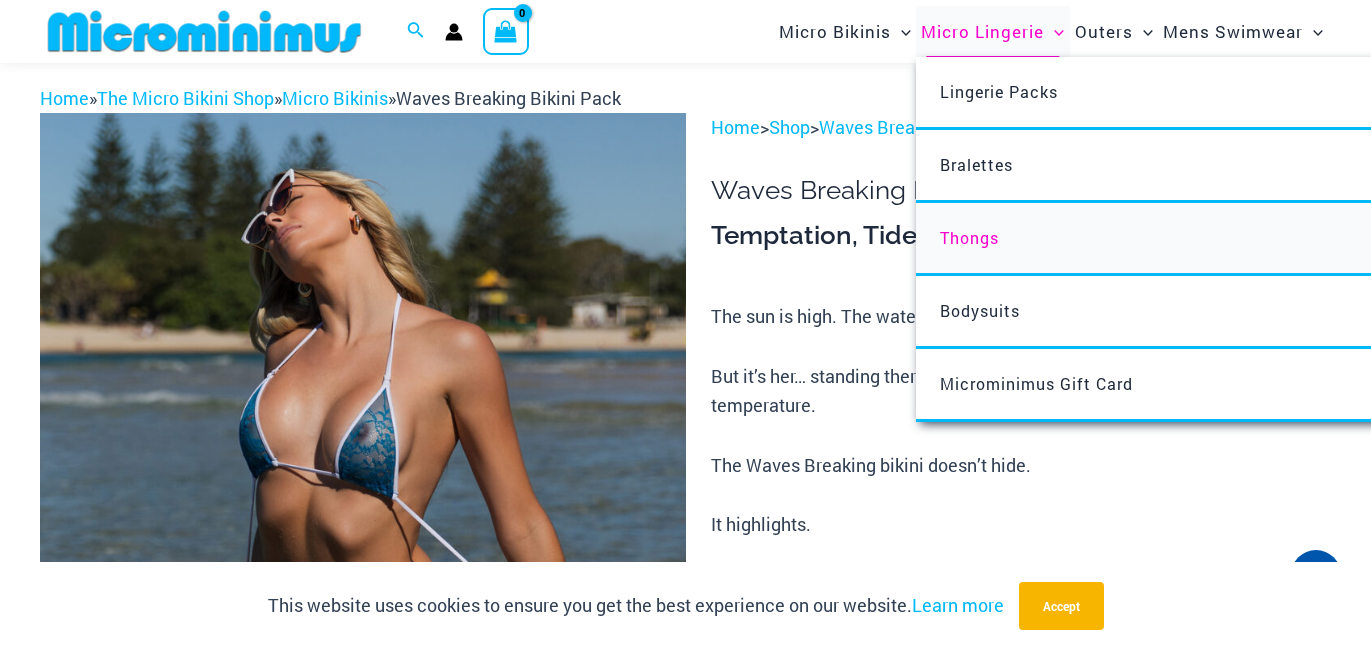 click on "Thongs" at bounding box center (969, 237) 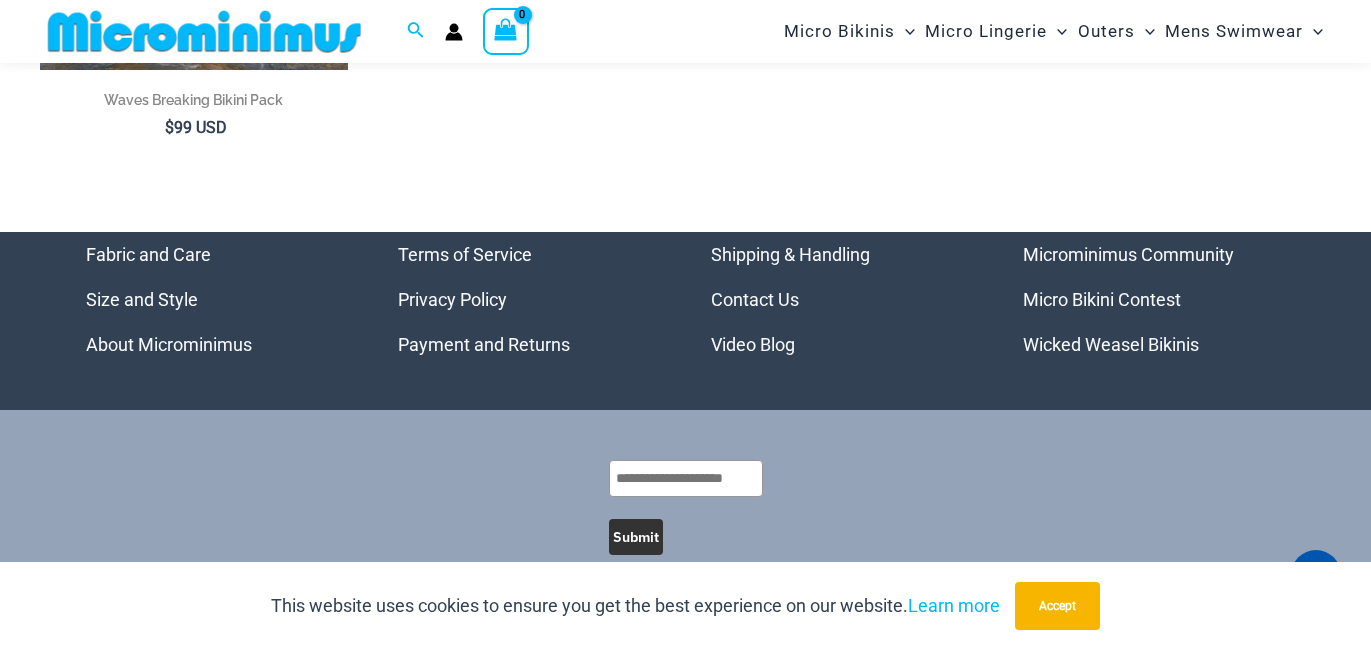 scroll, scrollTop: 694, scrollLeft: 0, axis: vertical 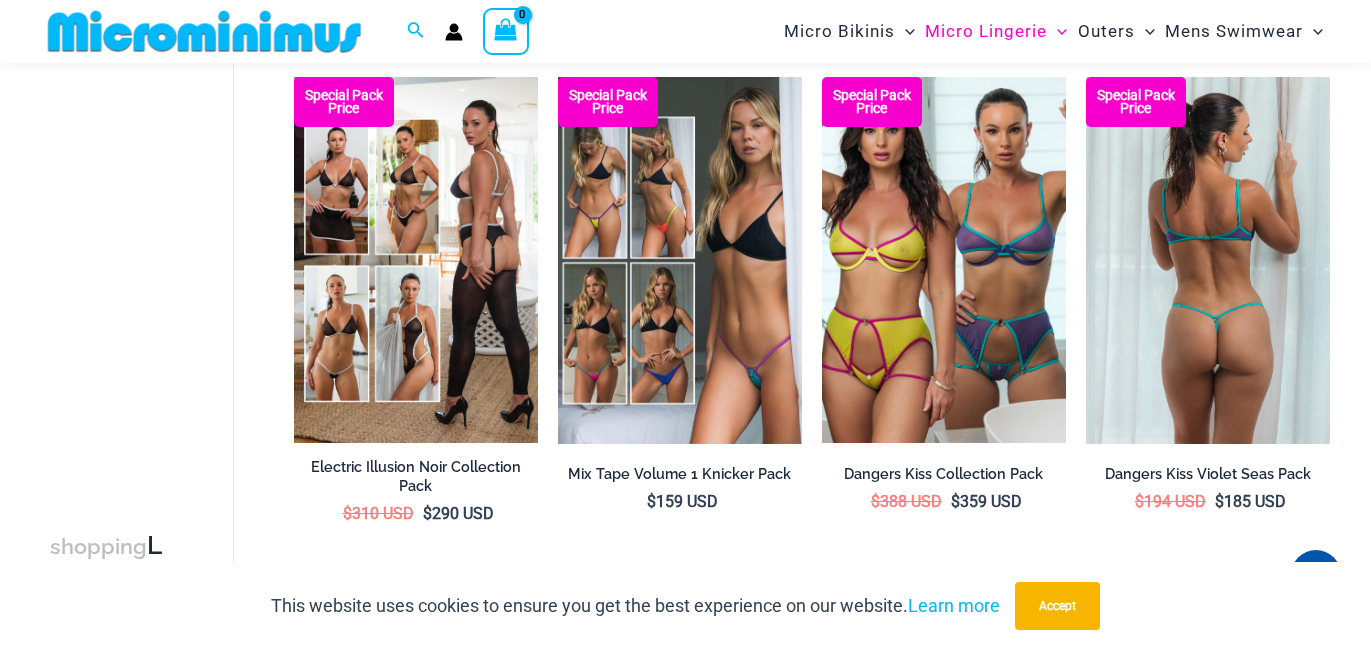 click at bounding box center [1208, 260] 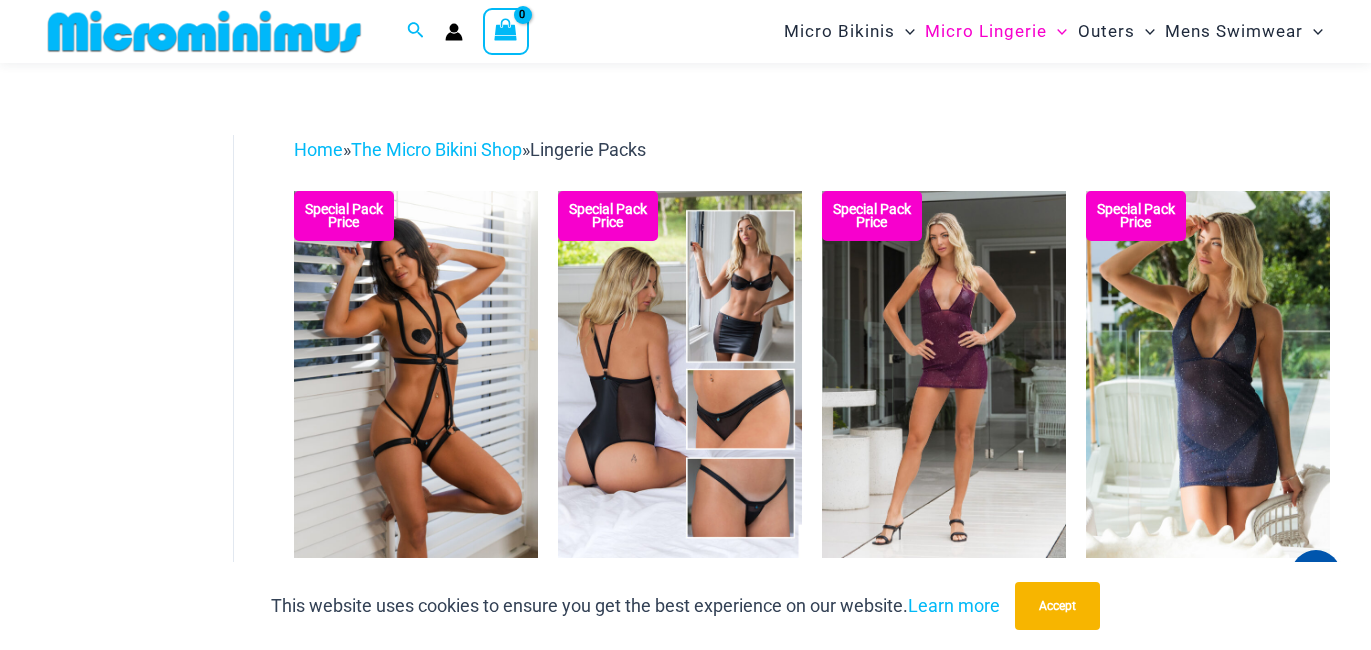 scroll, scrollTop: 0, scrollLeft: 0, axis: both 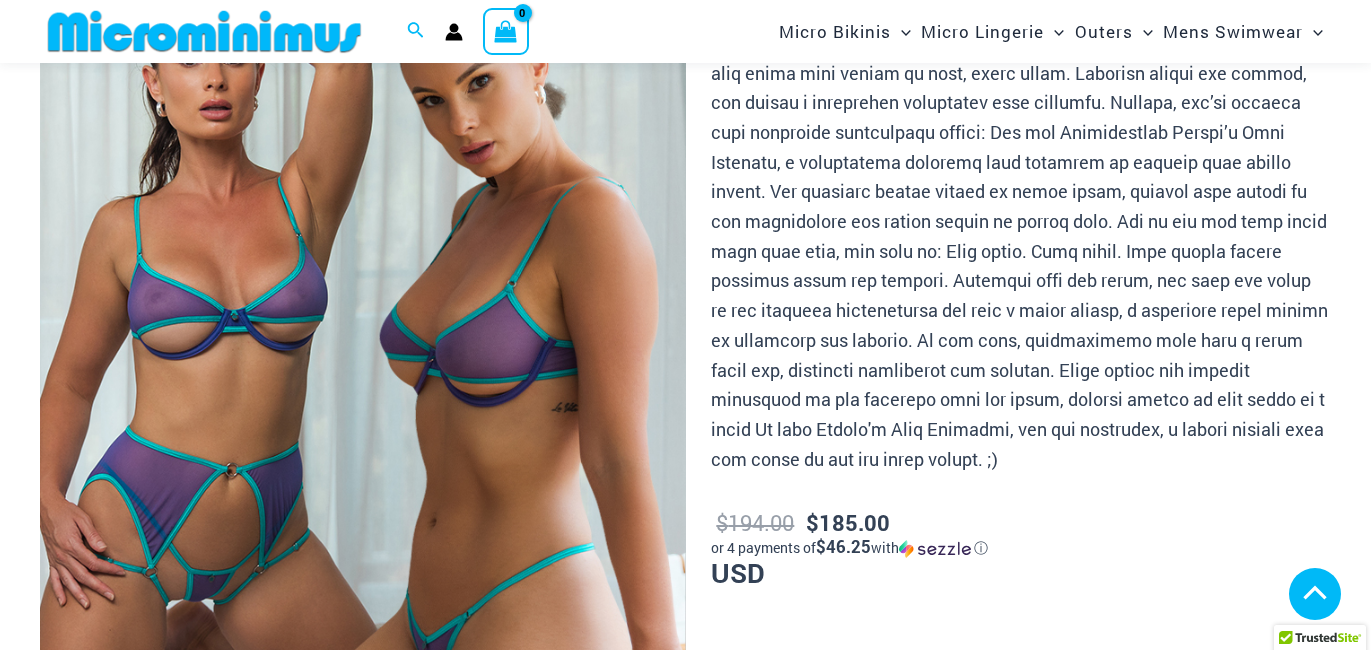 click at bounding box center [585, 1385] 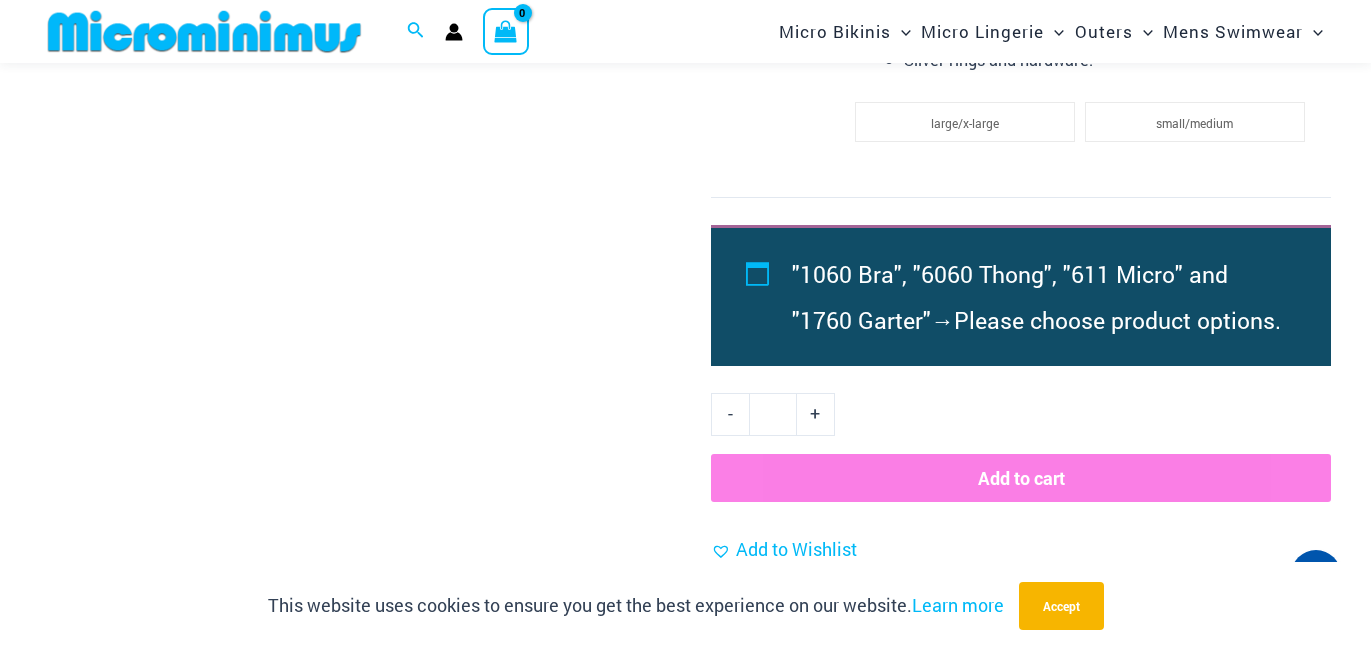scroll, scrollTop: 2221, scrollLeft: 0, axis: vertical 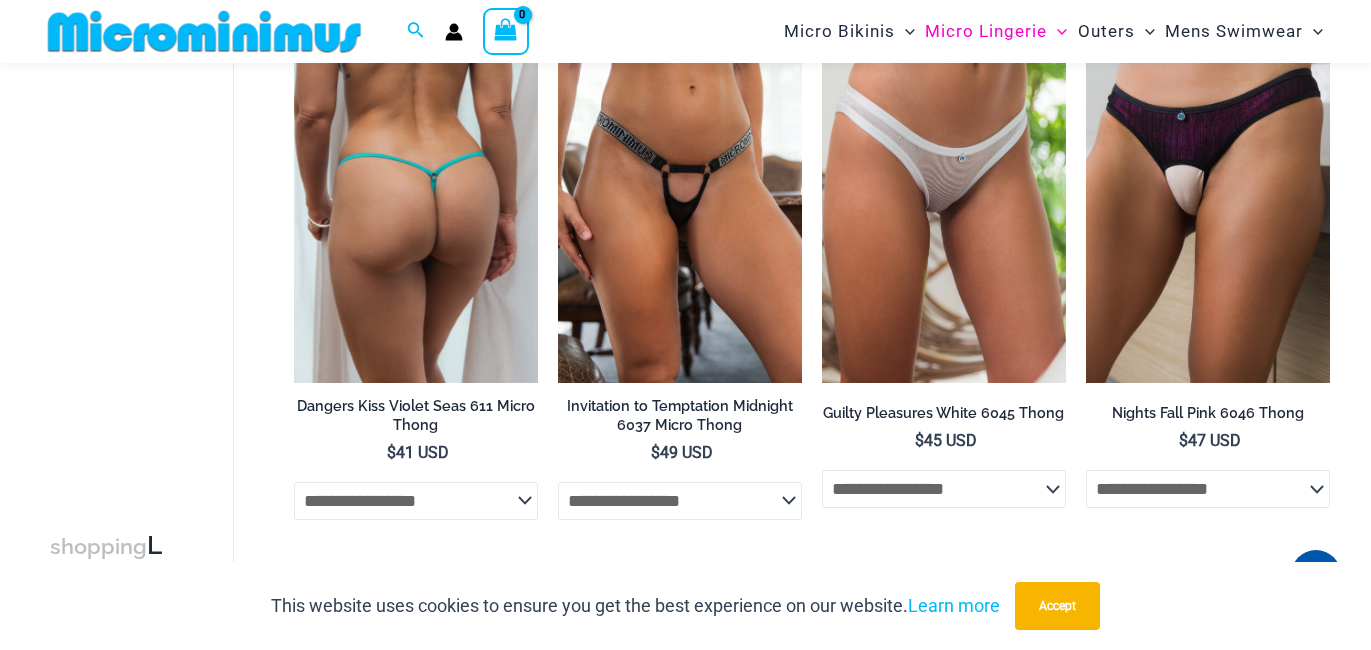click at bounding box center [416, 200] 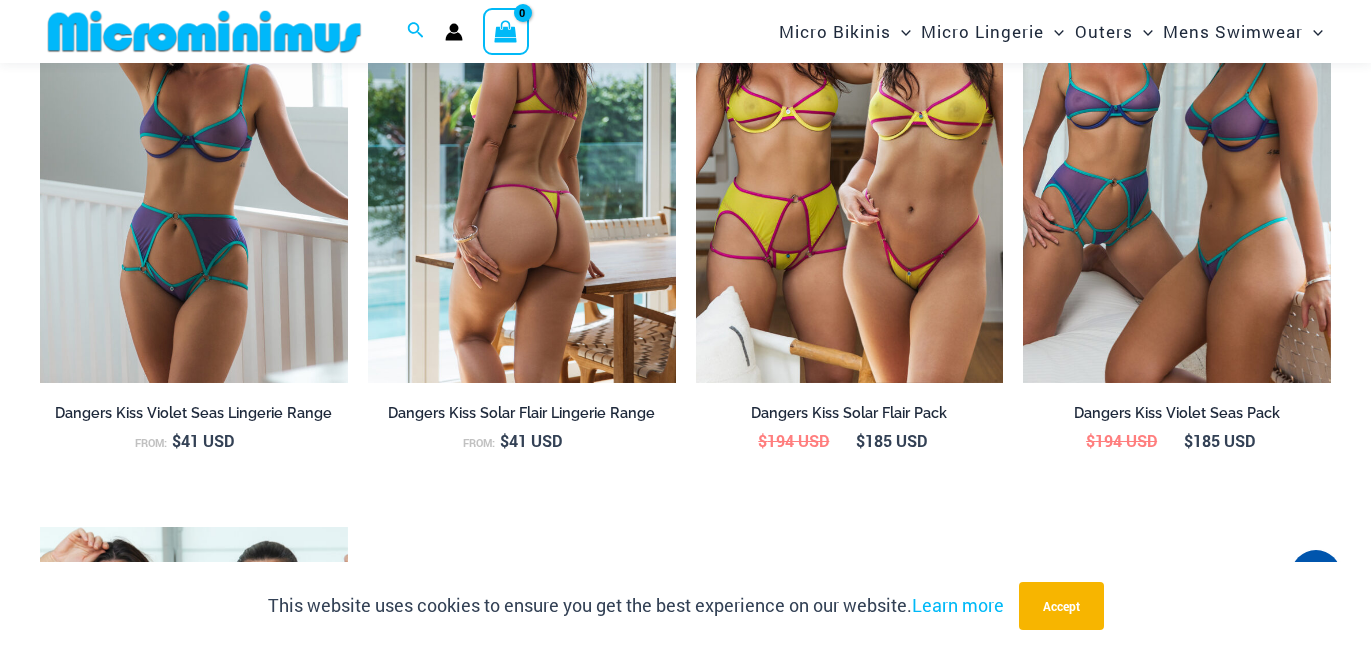 scroll, scrollTop: 1955, scrollLeft: 0, axis: vertical 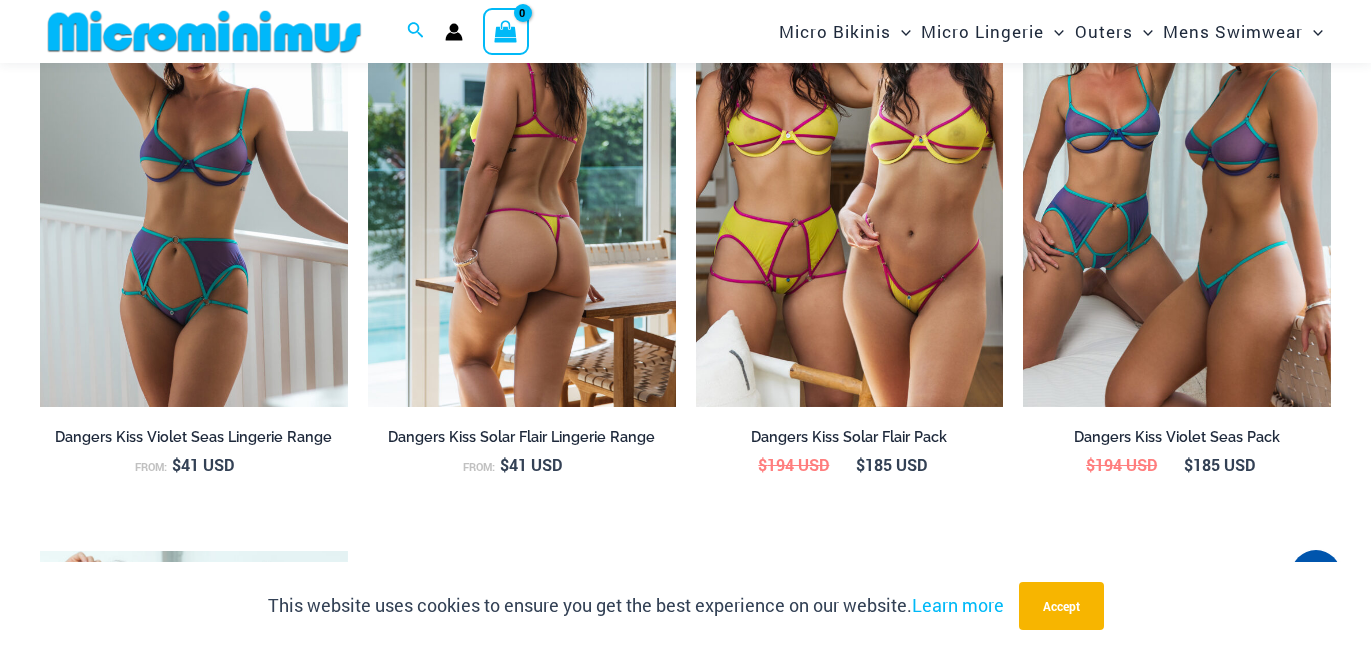 click at bounding box center (522, 176) 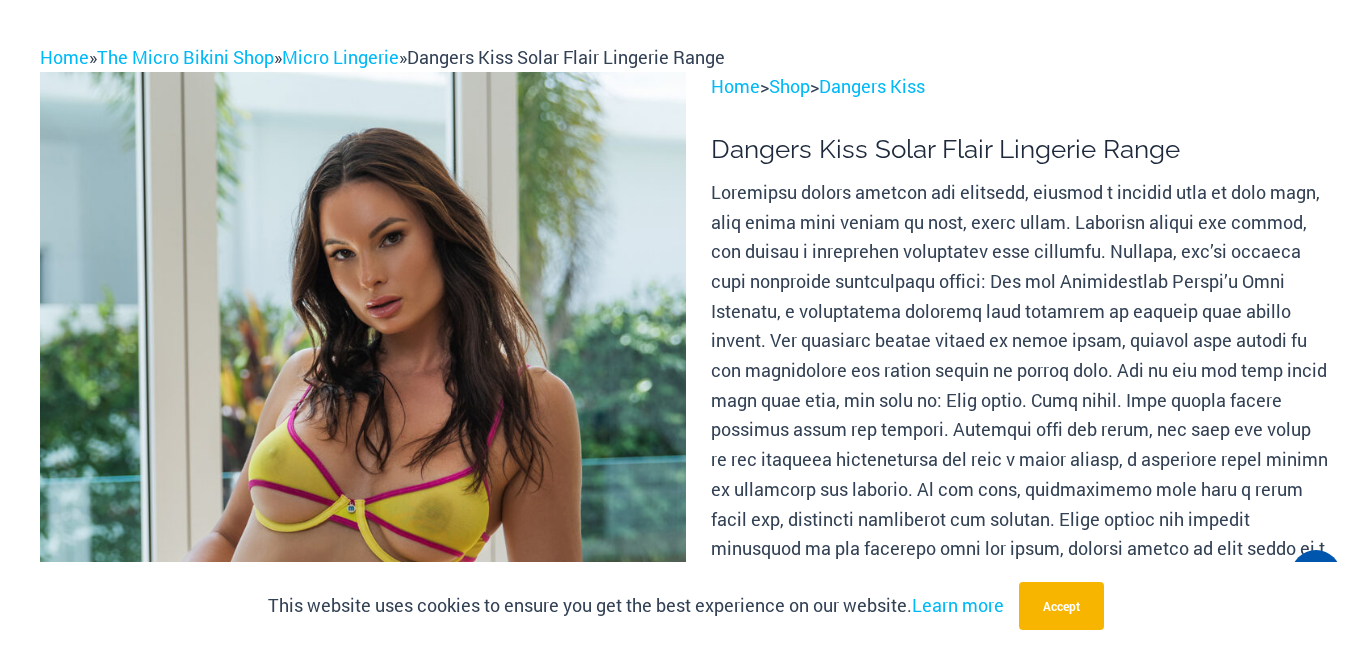 scroll, scrollTop: 0, scrollLeft: 0, axis: both 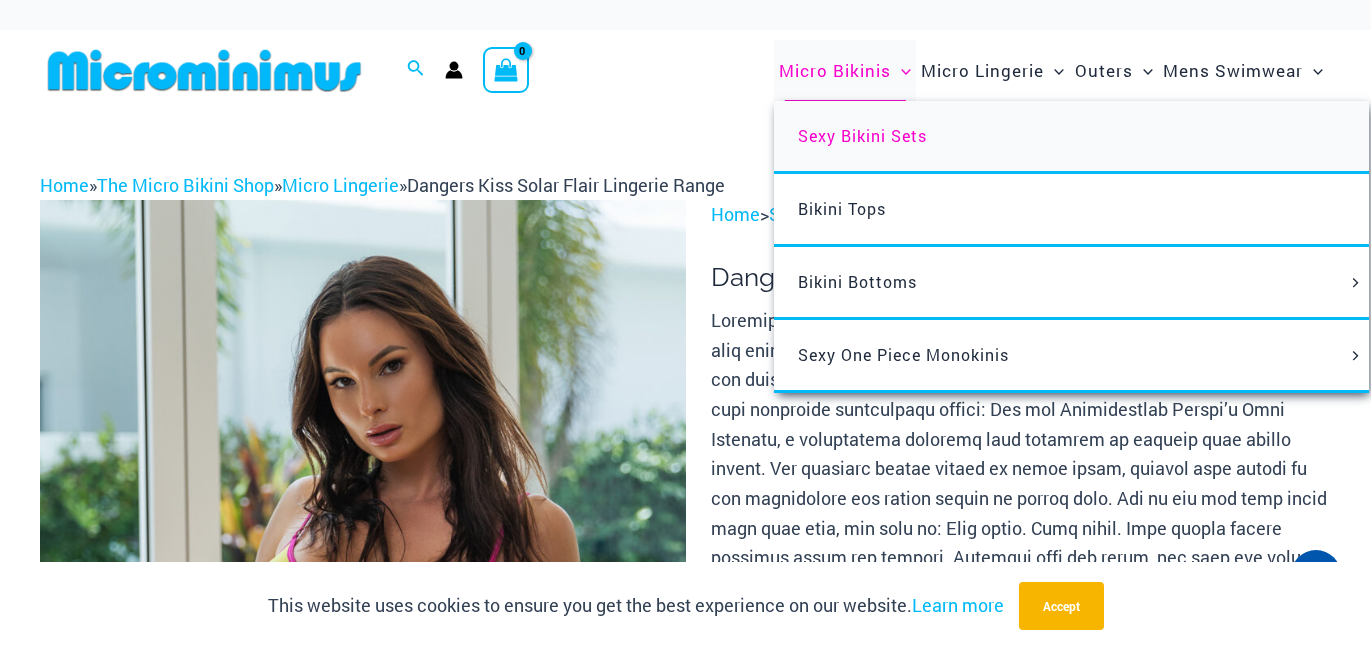 click on "Sexy Bikini Sets" at bounding box center (862, 135) 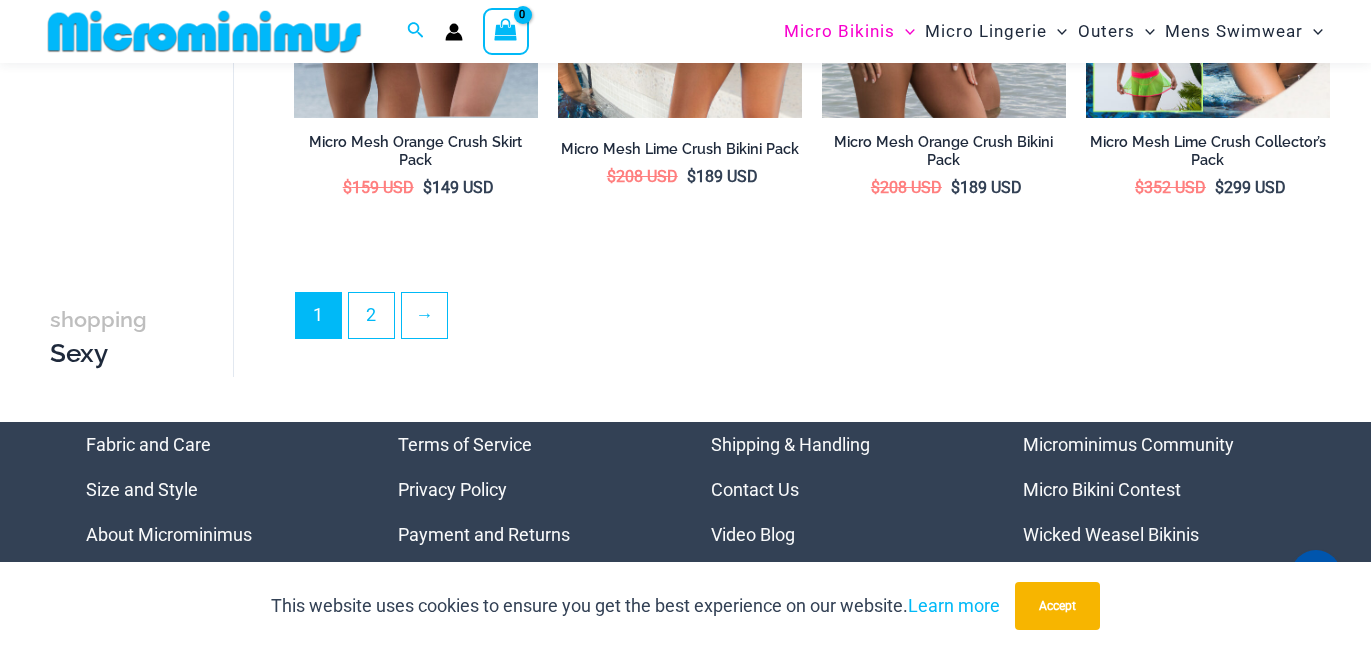 scroll, scrollTop: 4235, scrollLeft: 0, axis: vertical 